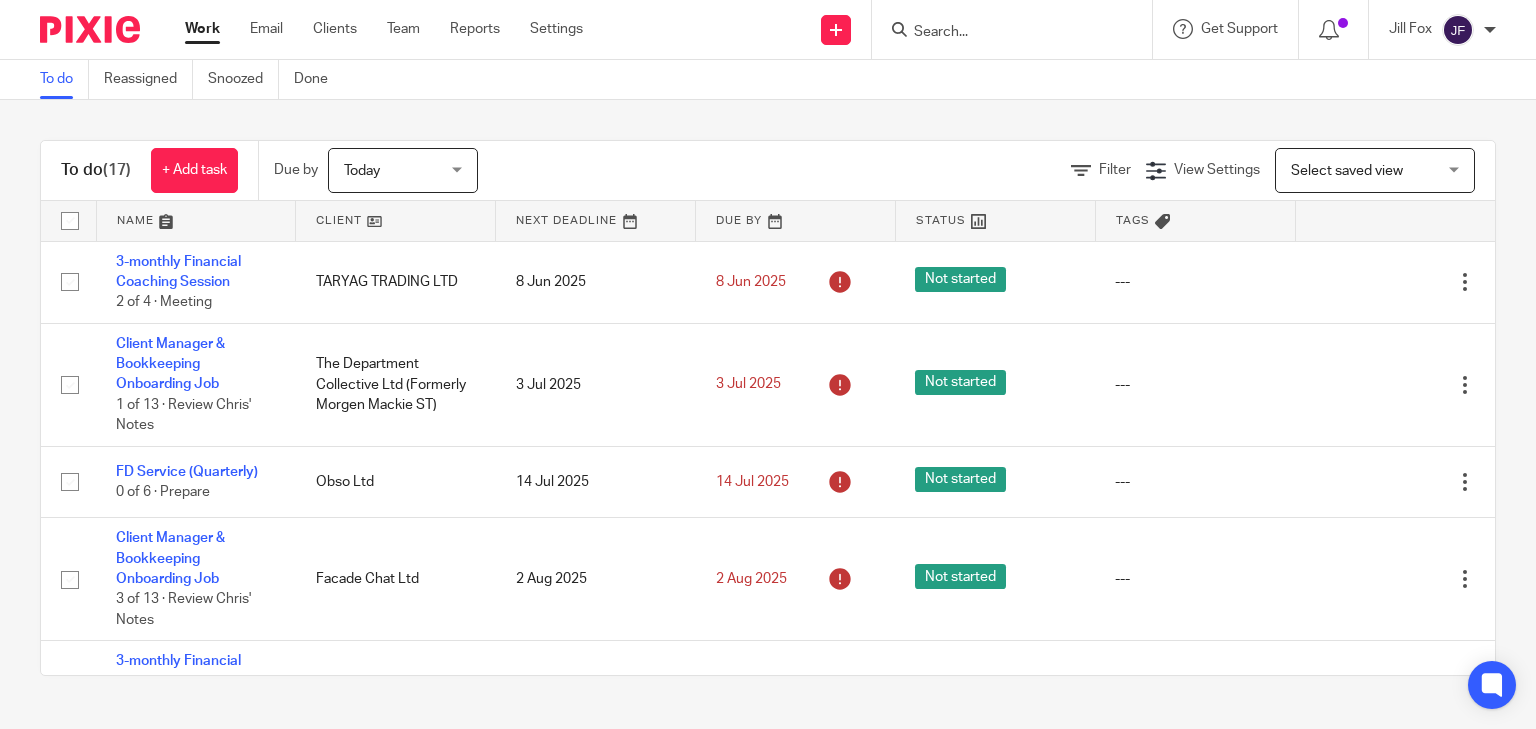 scroll, scrollTop: 0, scrollLeft: 0, axis: both 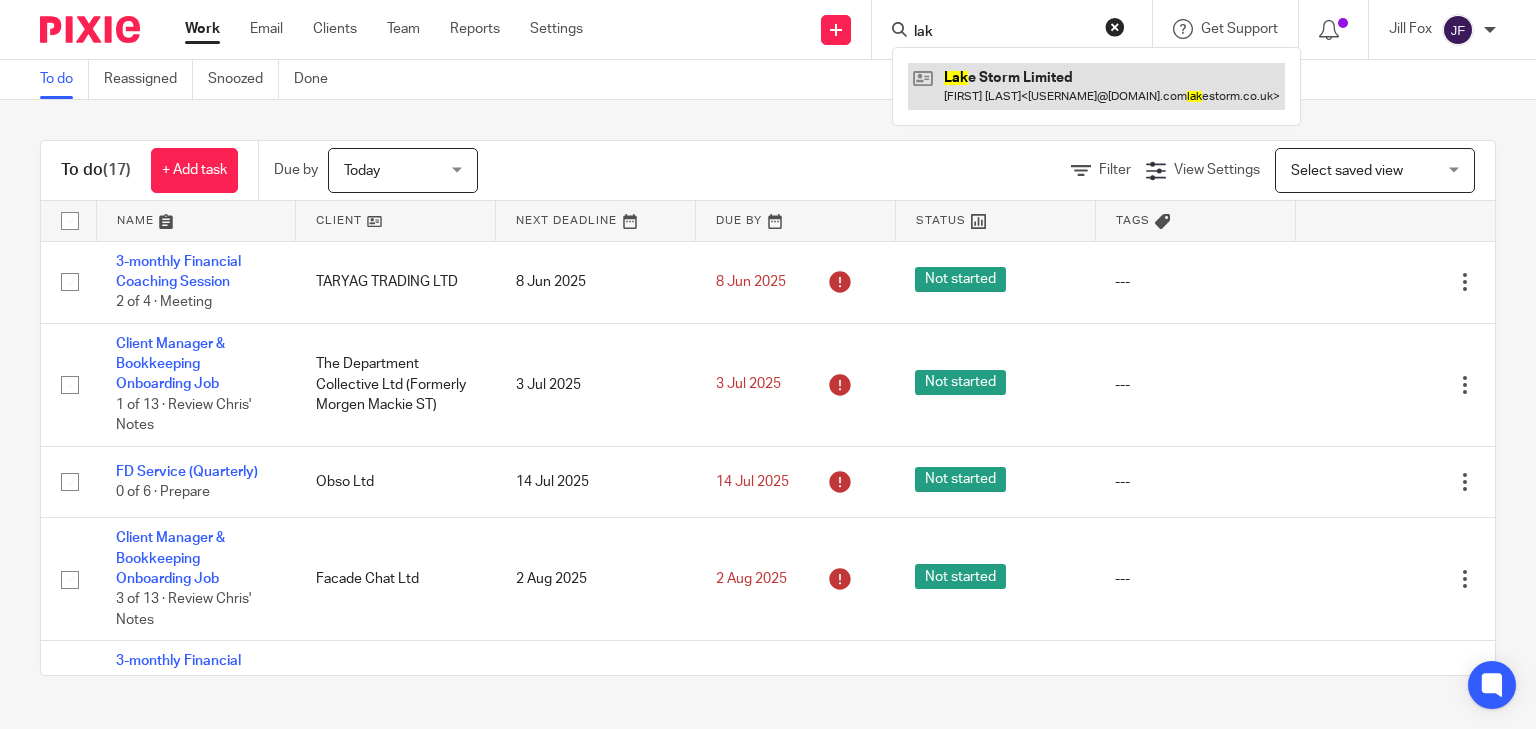 type on "lak" 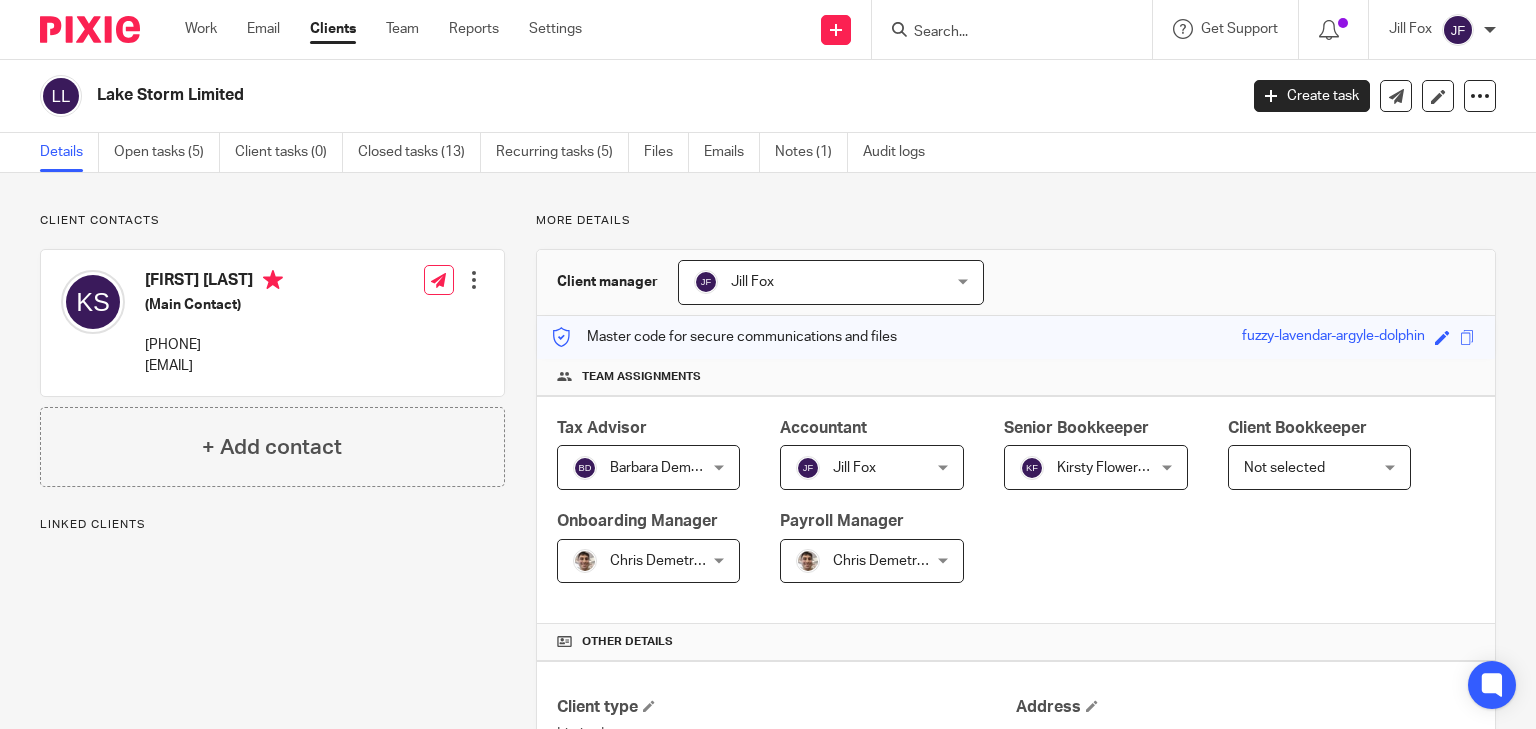scroll, scrollTop: 0, scrollLeft: 0, axis: both 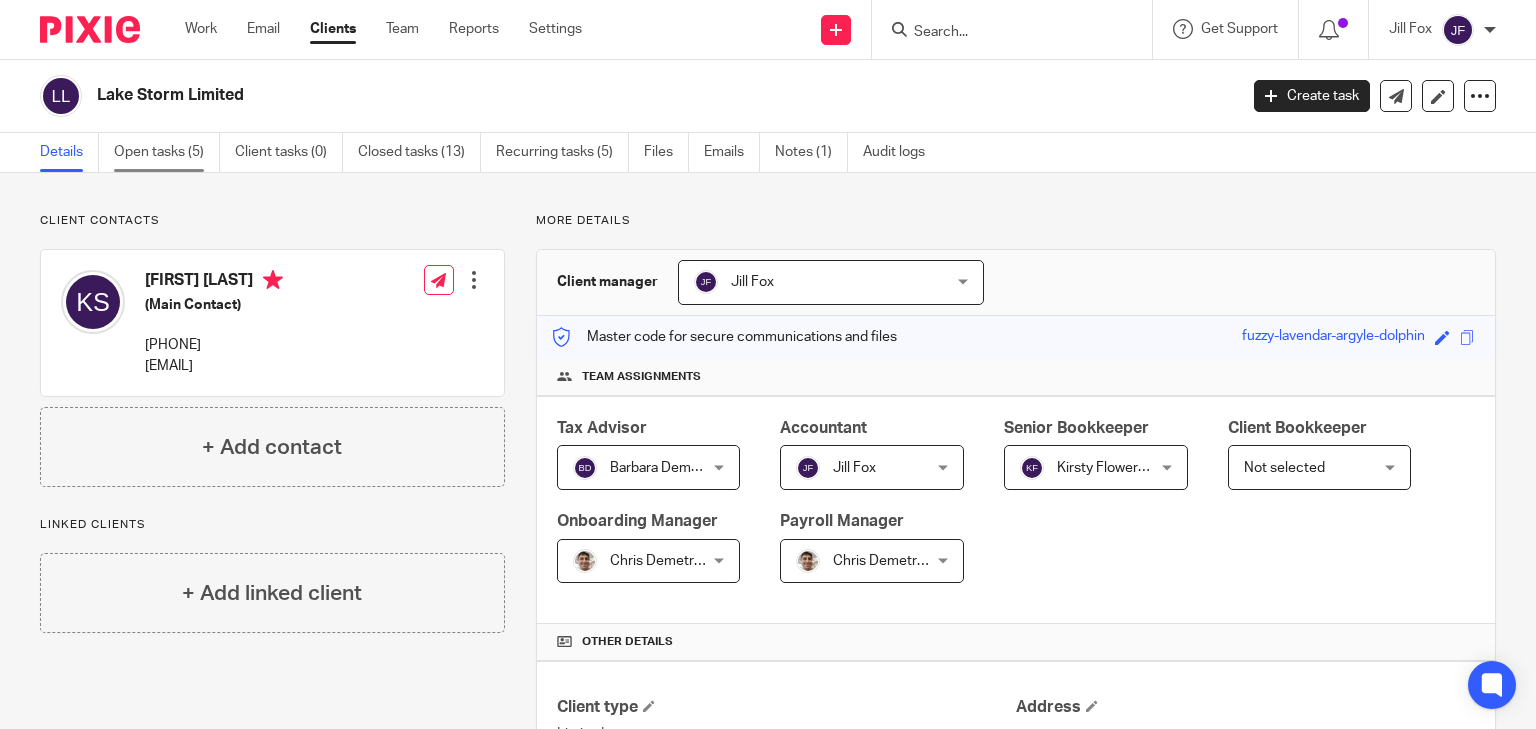 click on "Open tasks (5)" at bounding box center [167, 152] 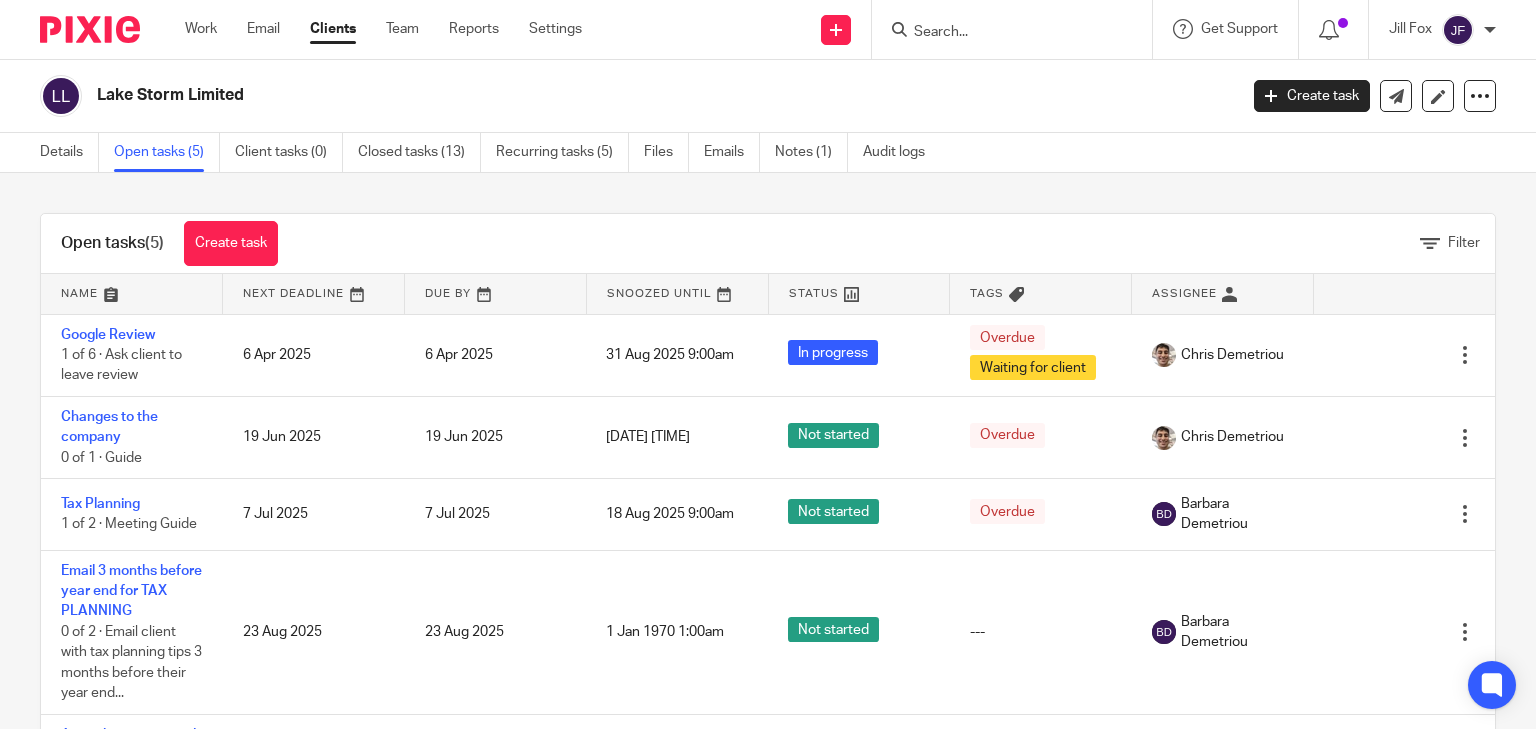 scroll, scrollTop: 0, scrollLeft: 0, axis: both 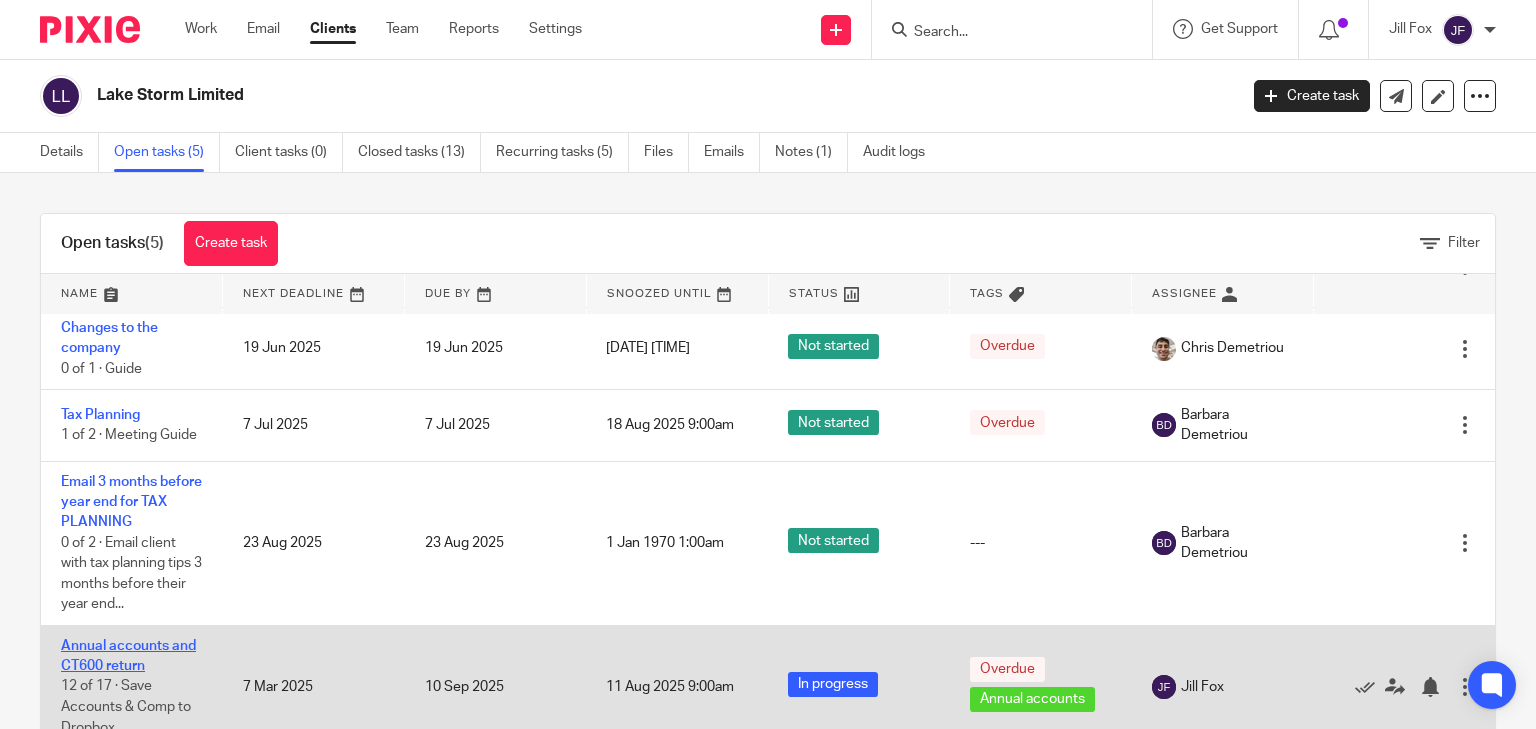 click on "Annual accounts and CT600 return" at bounding box center (128, 656) 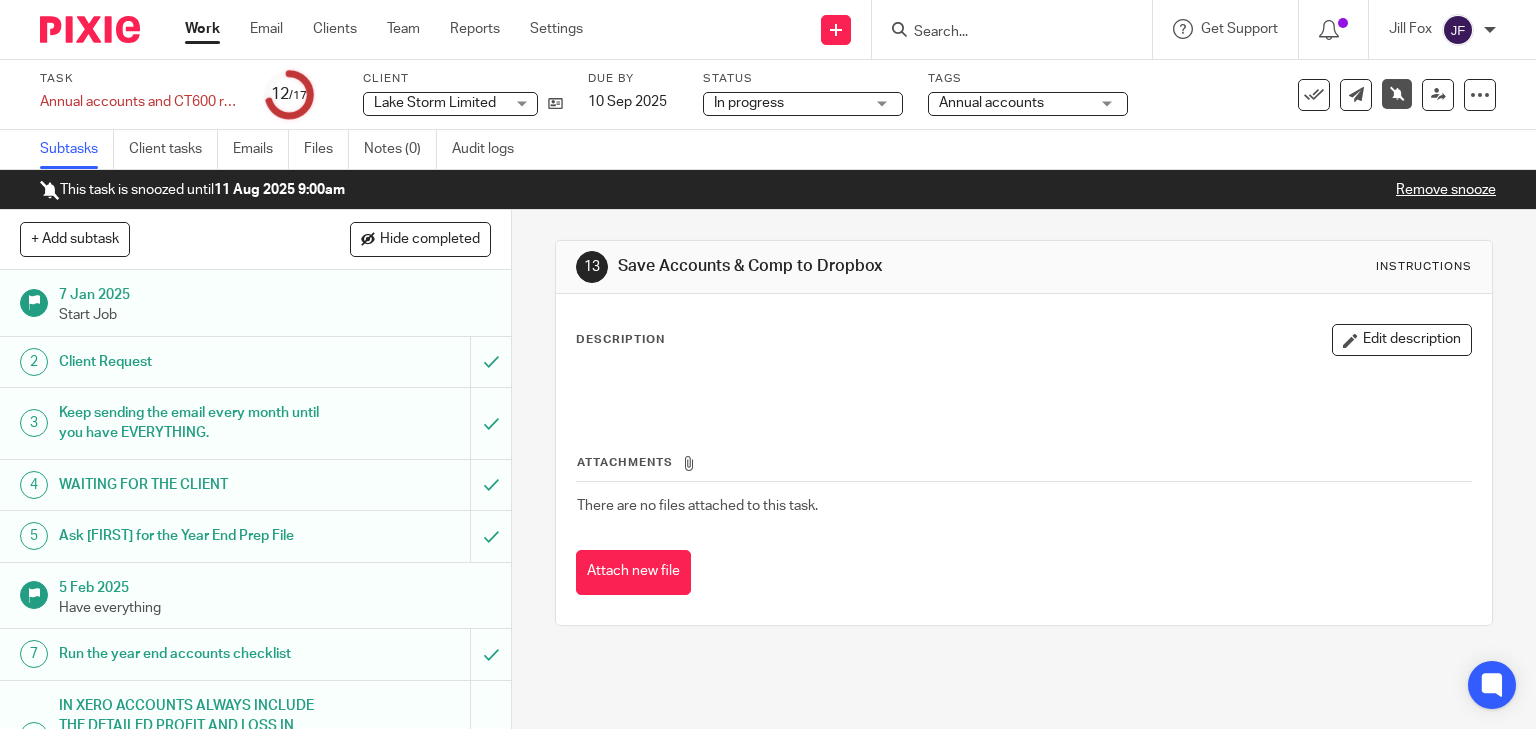 scroll, scrollTop: 0, scrollLeft: 0, axis: both 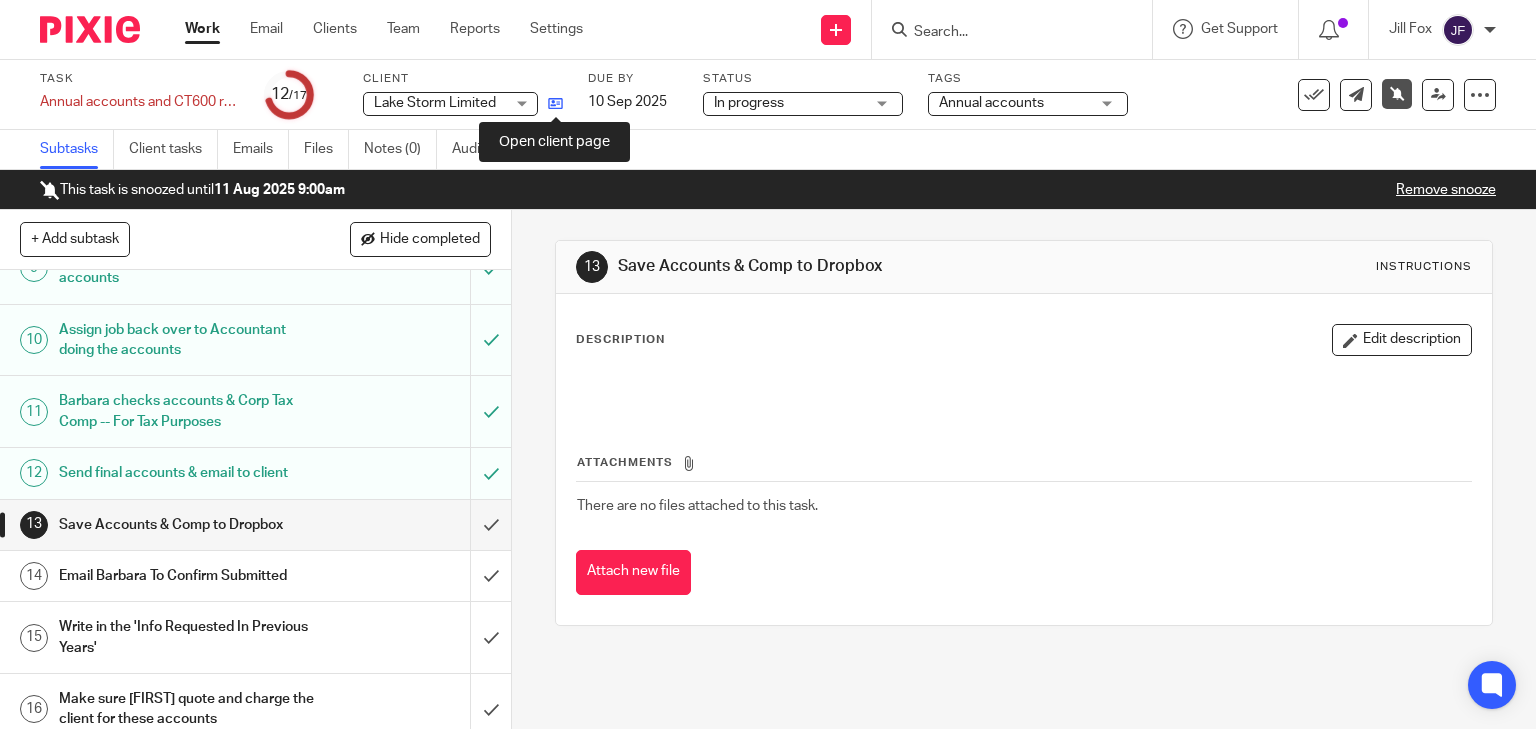 click at bounding box center [555, 103] 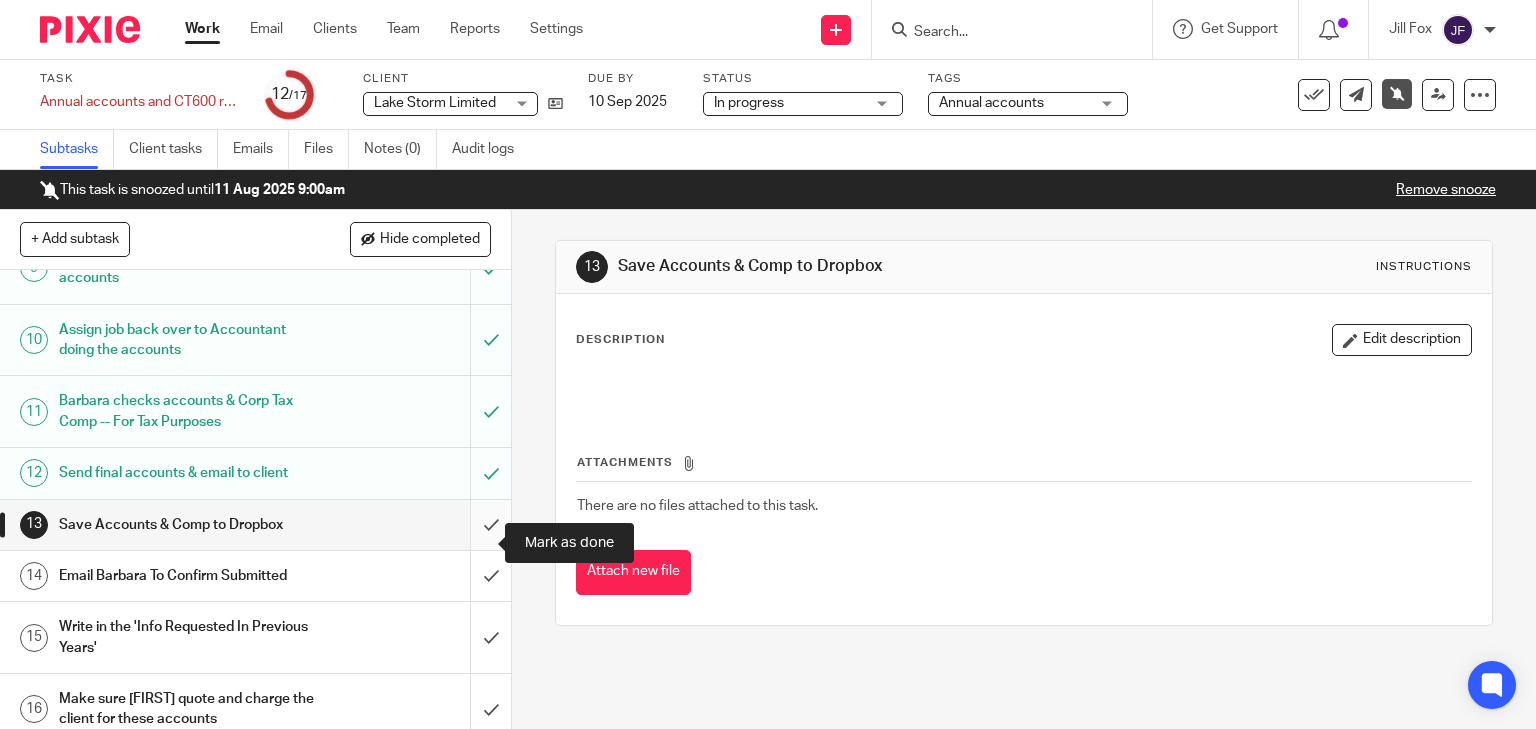 click at bounding box center [255, 525] 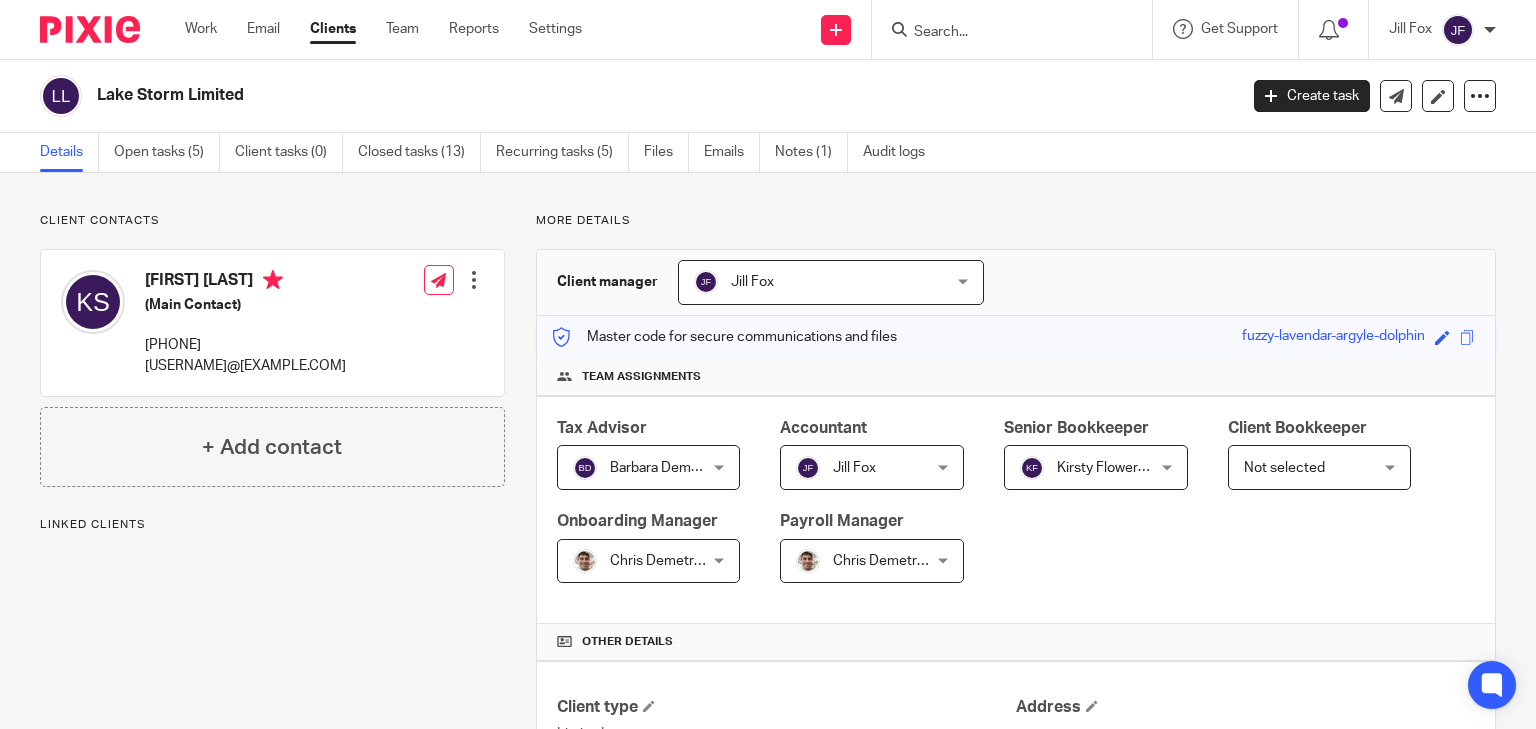 scroll, scrollTop: 0, scrollLeft: 0, axis: both 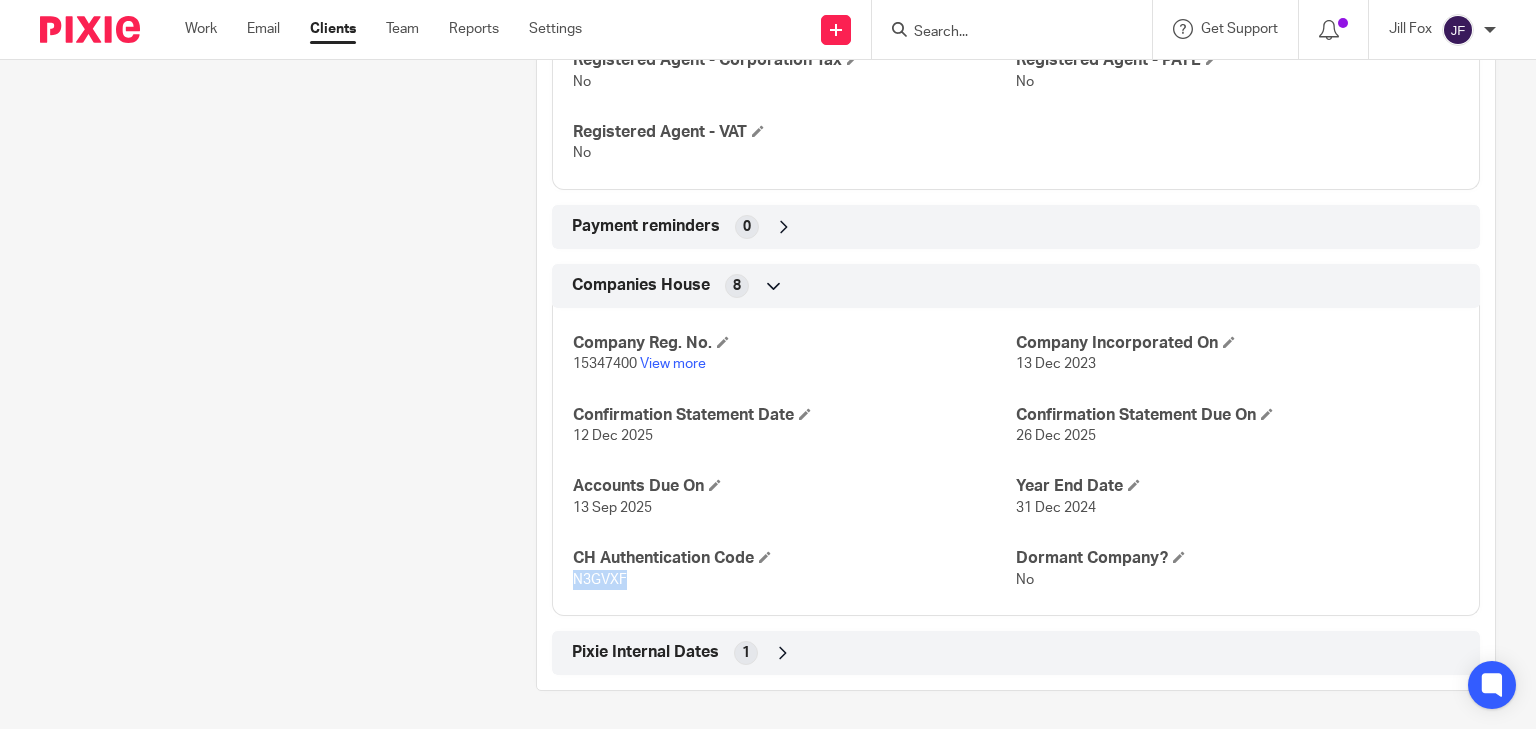 drag, startPoint x: 569, startPoint y: 584, endPoint x: 621, endPoint y: 589, distance: 52.23983 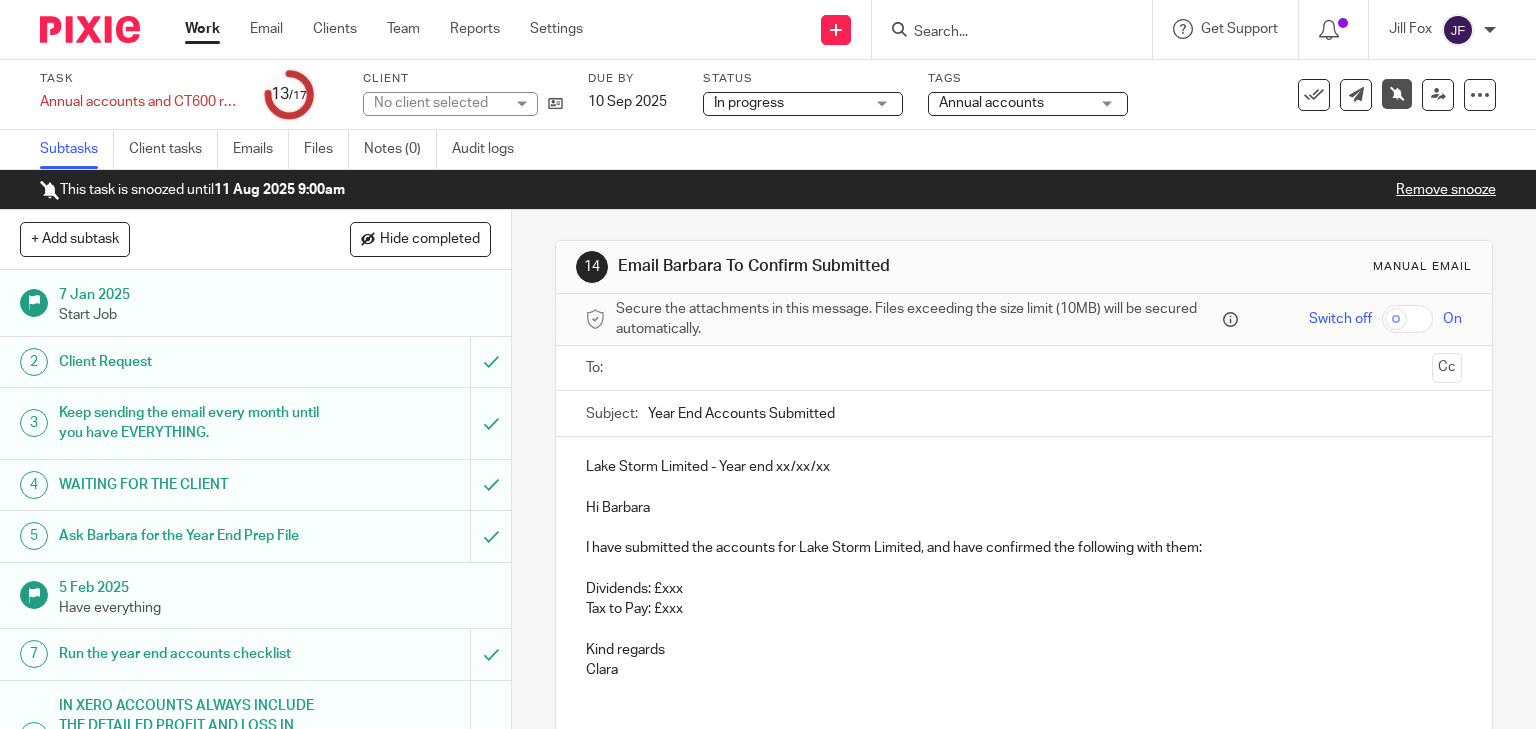 scroll, scrollTop: 0, scrollLeft: 0, axis: both 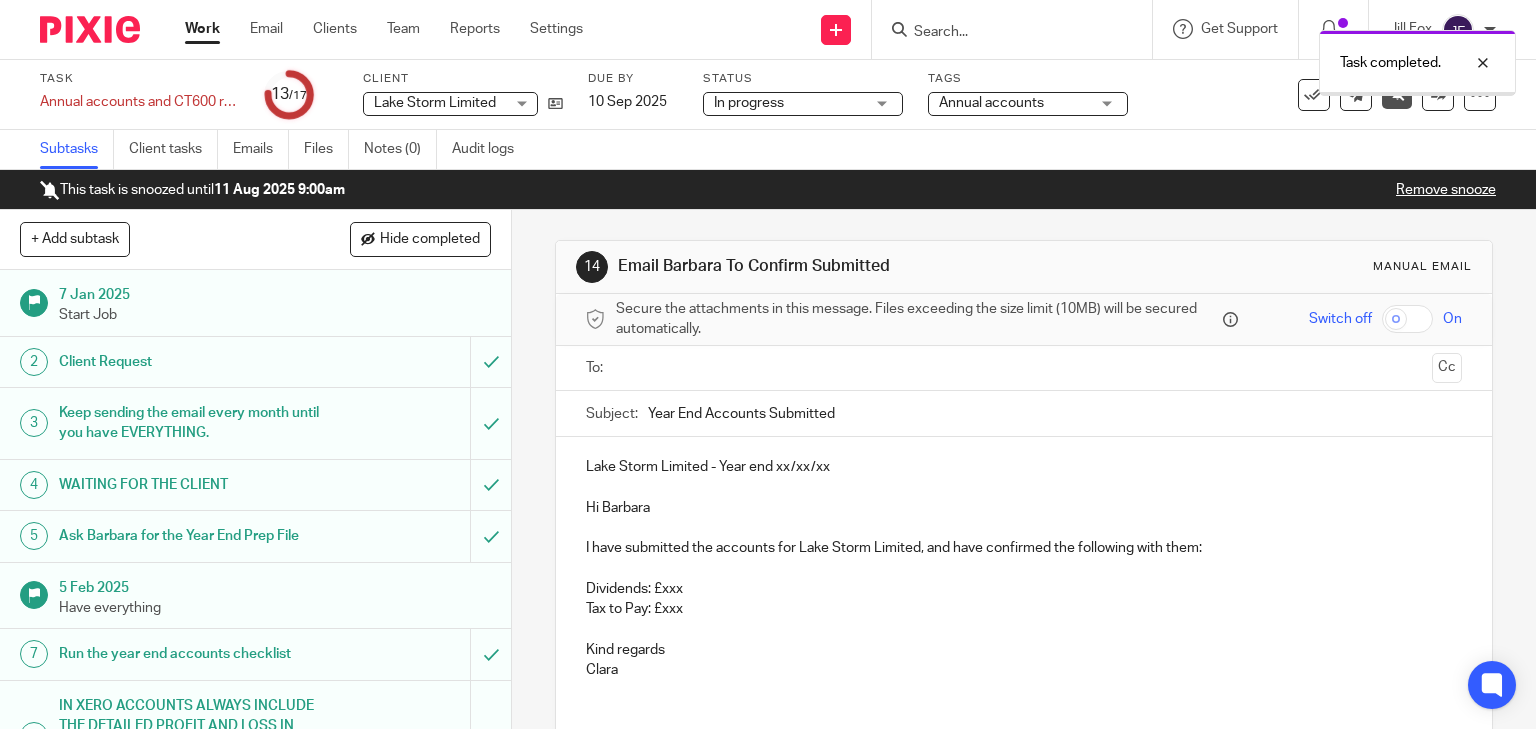 click at bounding box center [1023, 368] 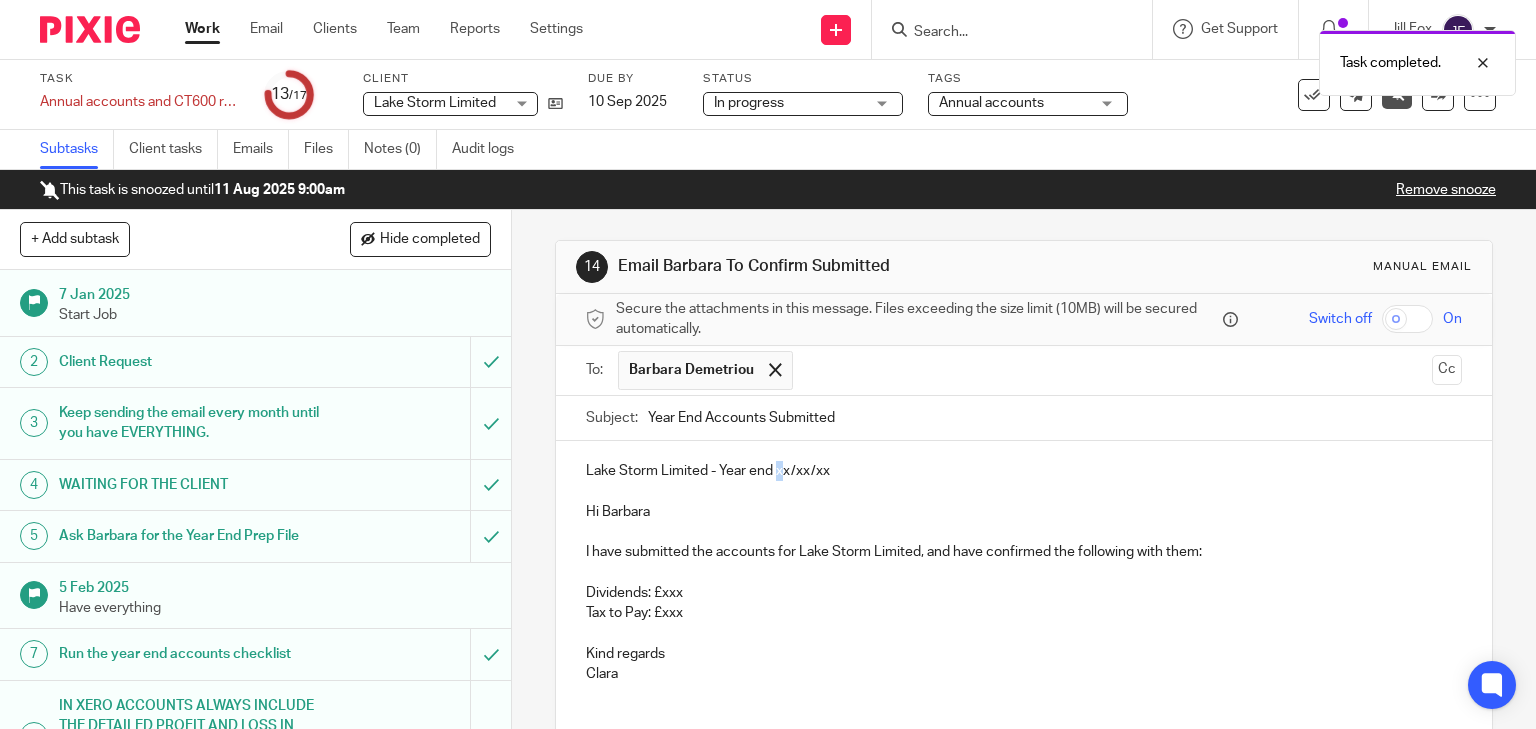 click on "Lake Storm Limited - Year end xx/xx/xx" at bounding box center [1024, 471] 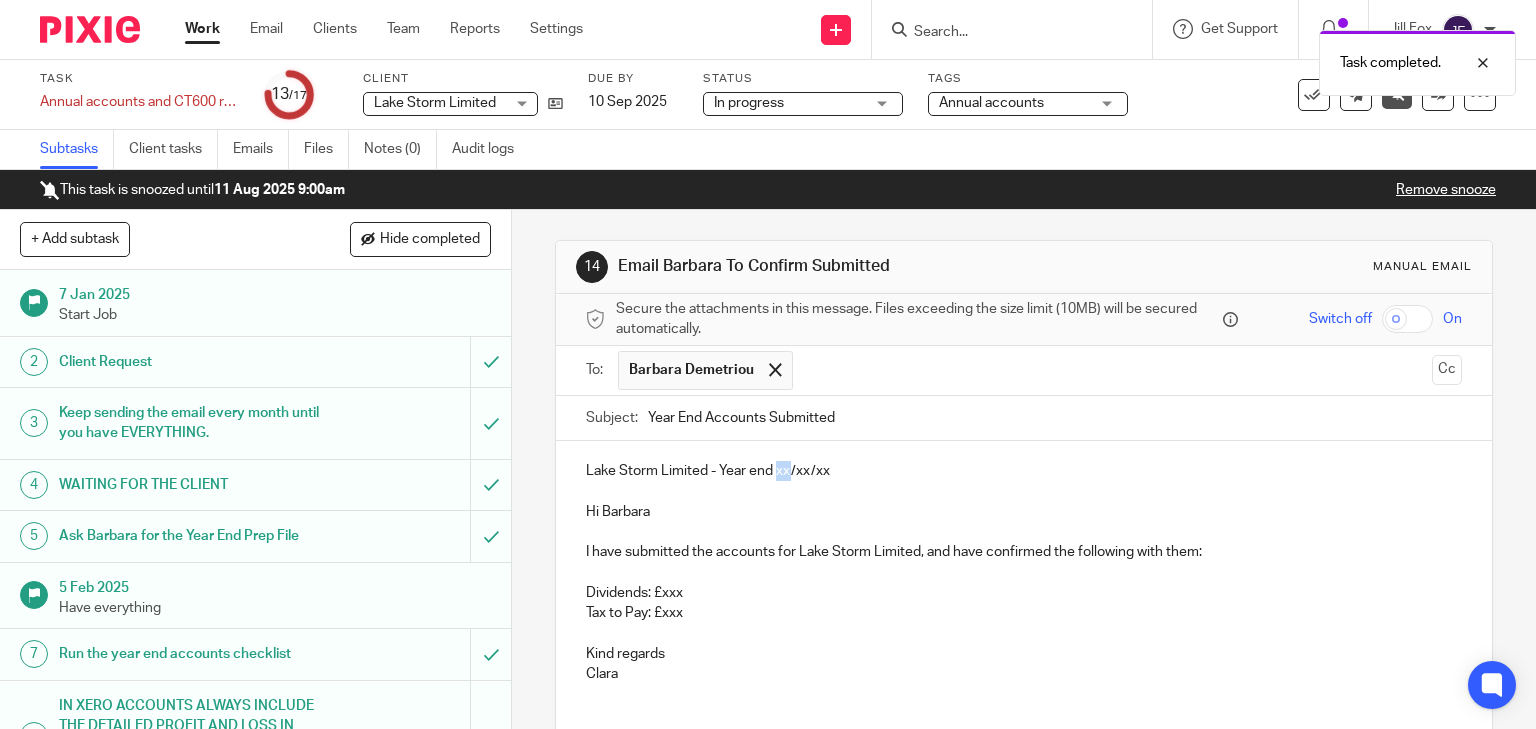 type 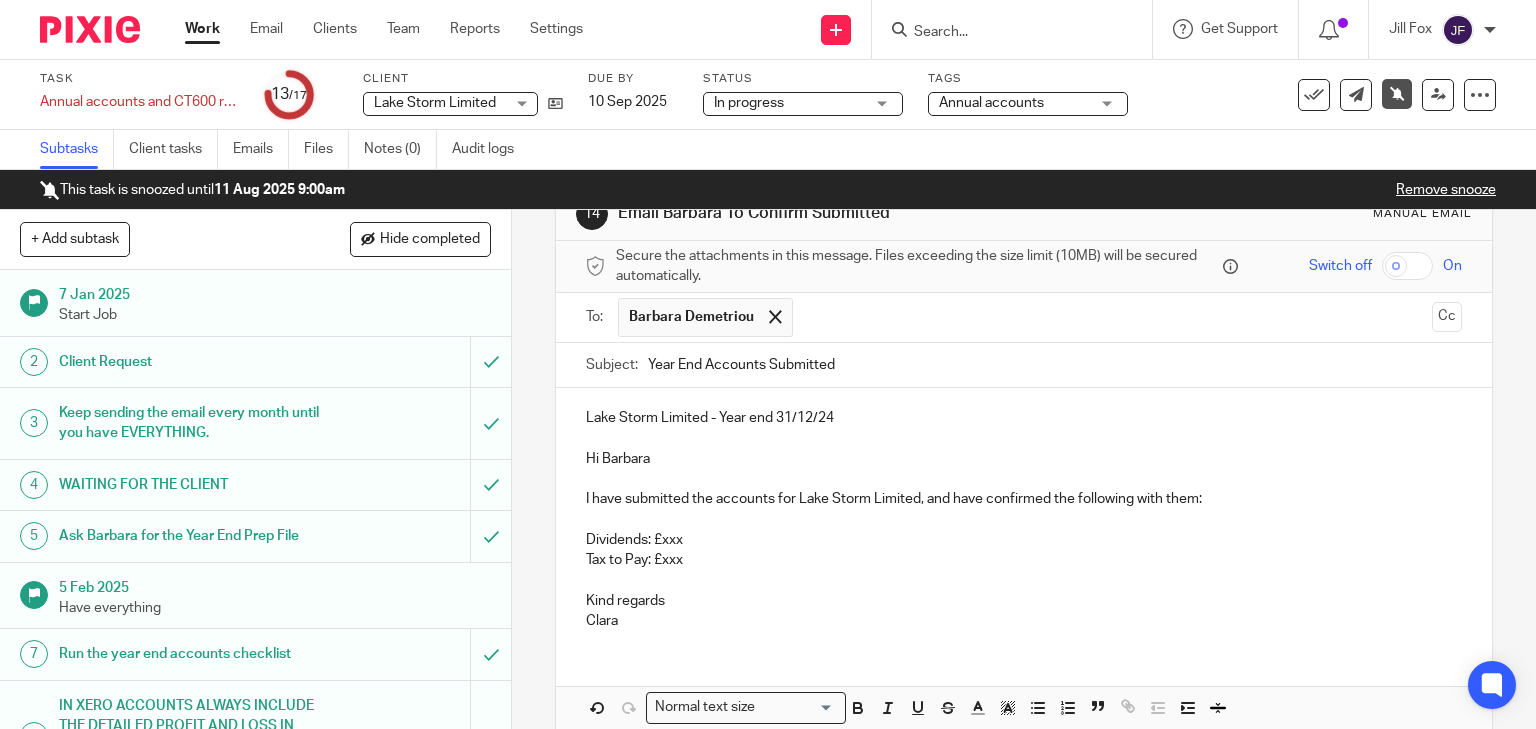 scroll, scrollTop: 80, scrollLeft: 0, axis: vertical 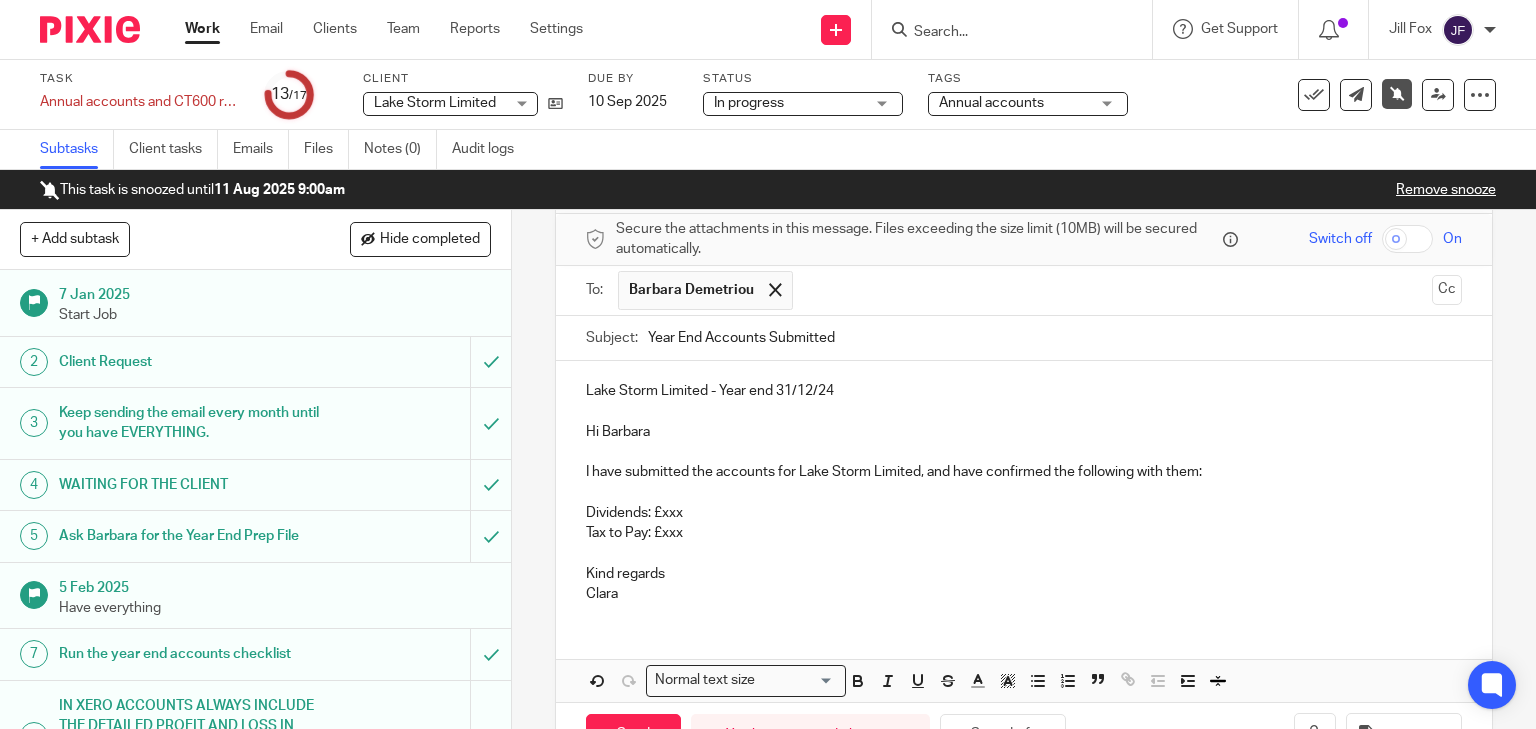 drag, startPoint x: 656, startPoint y: 505, endPoint x: 669, endPoint y: 511, distance: 14.3178215 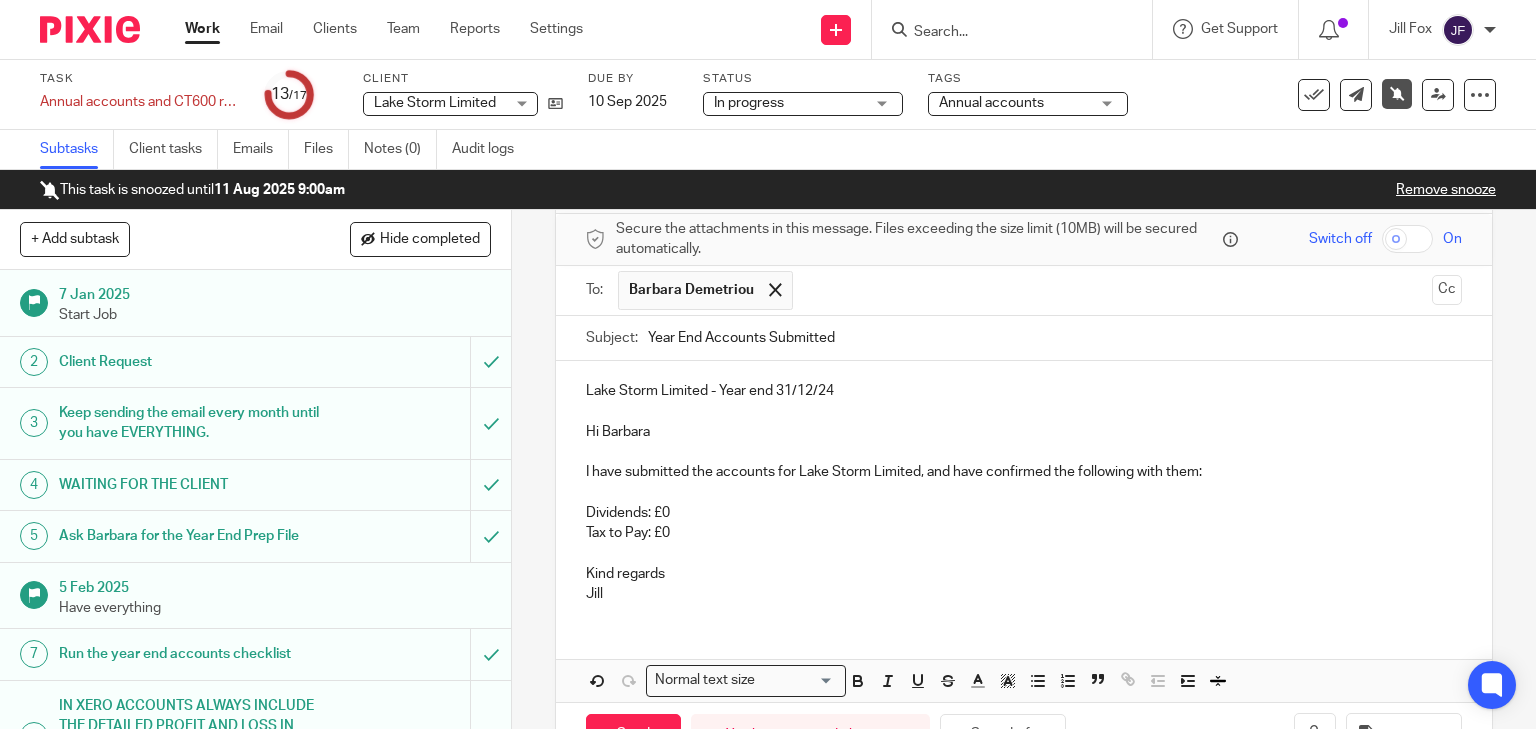 scroll, scrollTop: 146, scrollLeft: 0, axis: vertical 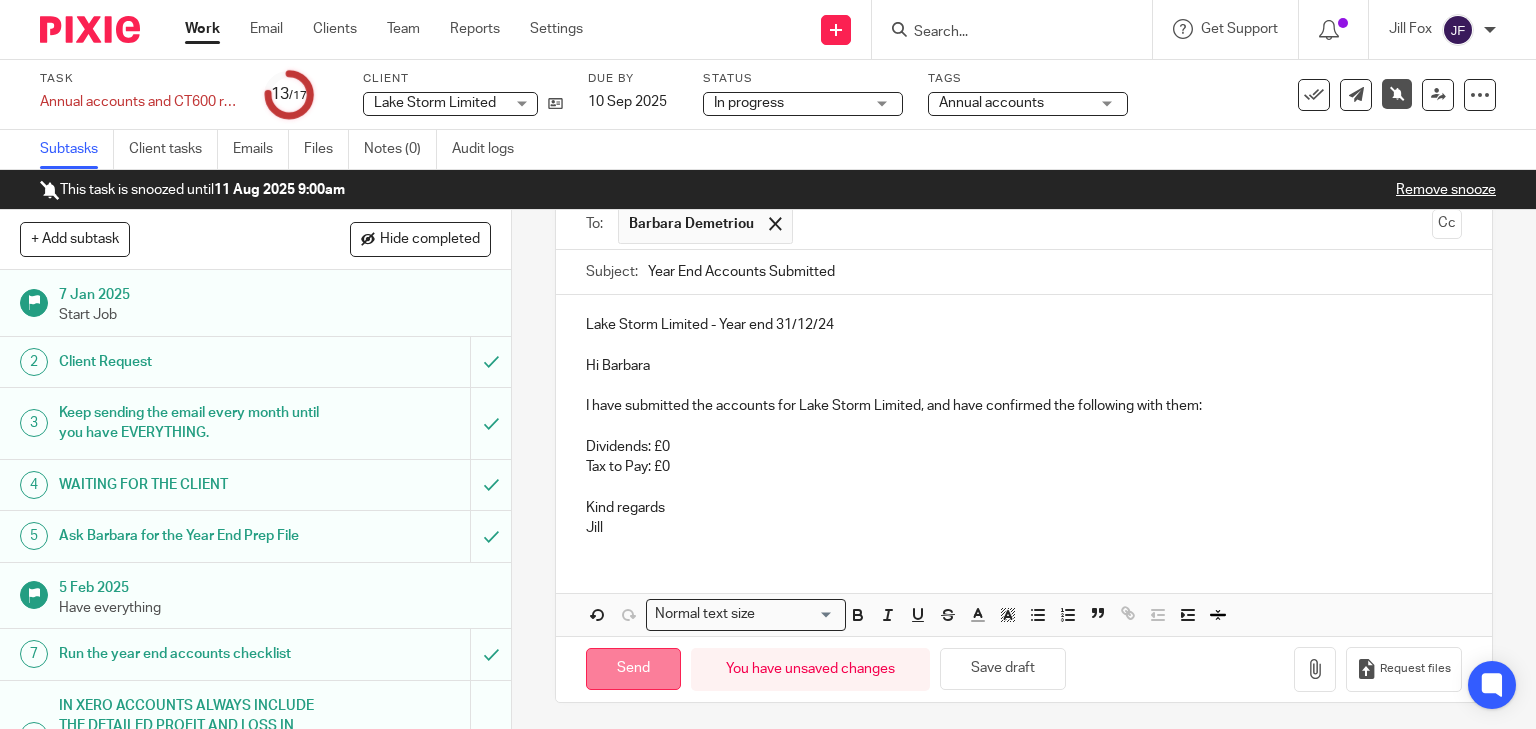 click on "Send" at bounding box center [633, 669] 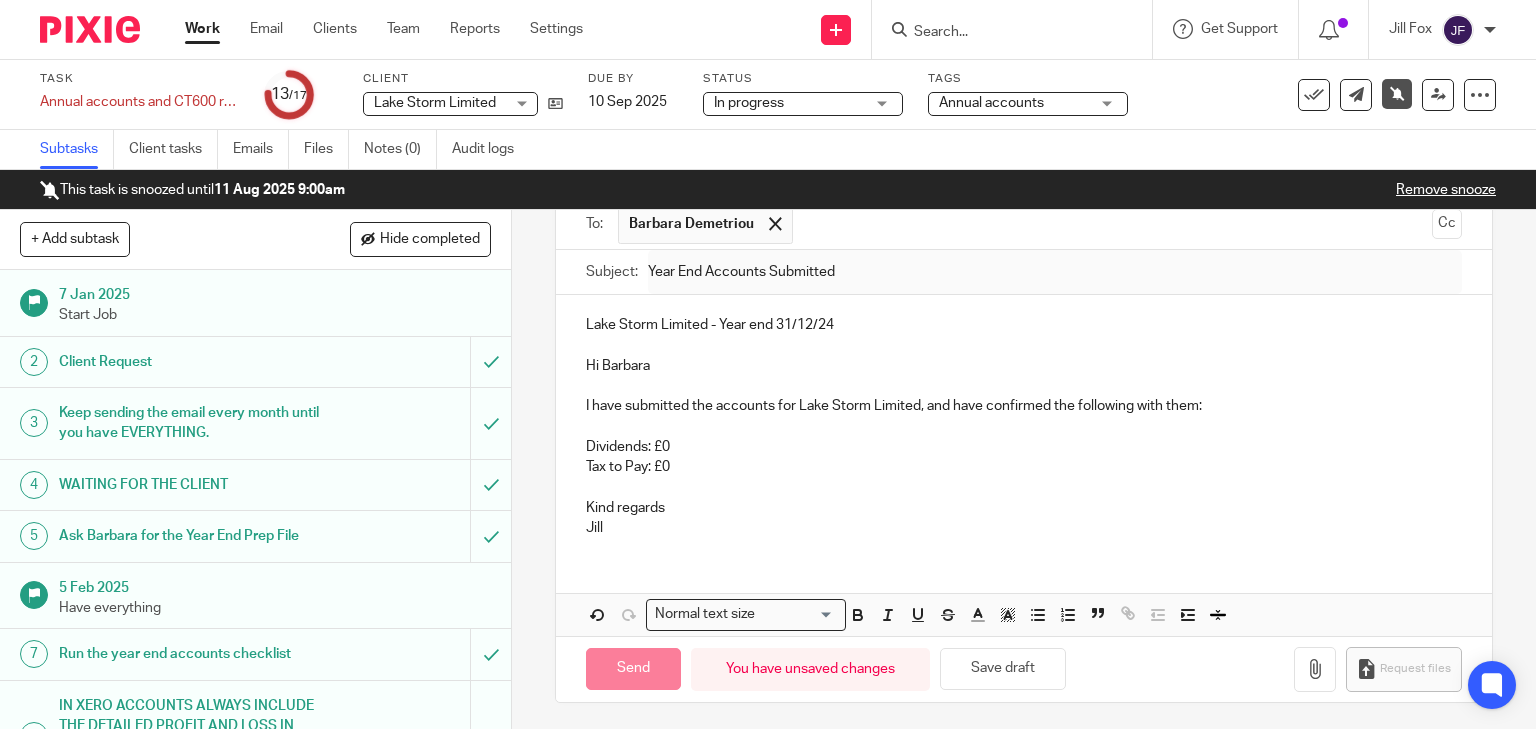 type on "Sent" 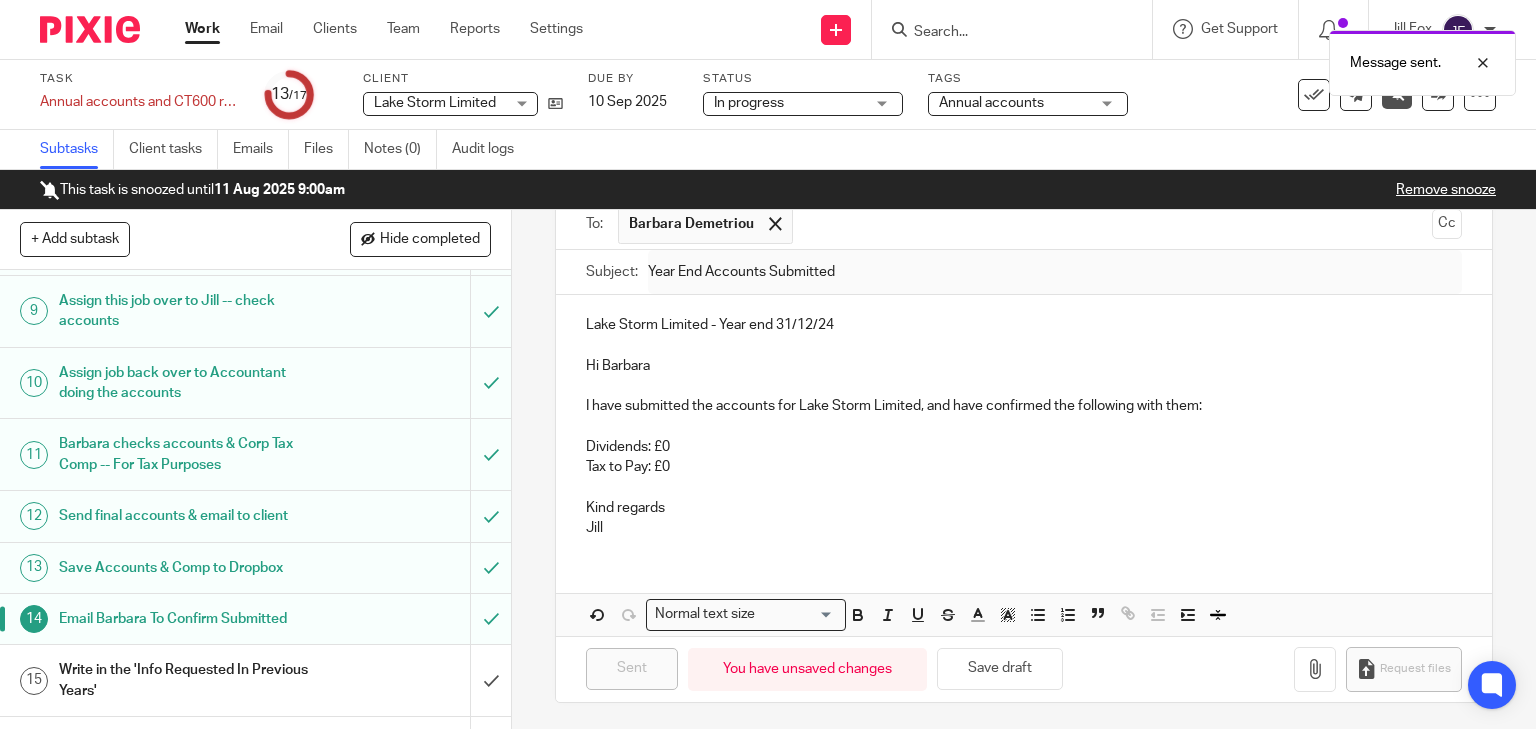 scroll, scrollTop: 660, scrollLeft: 0, axis: vertical 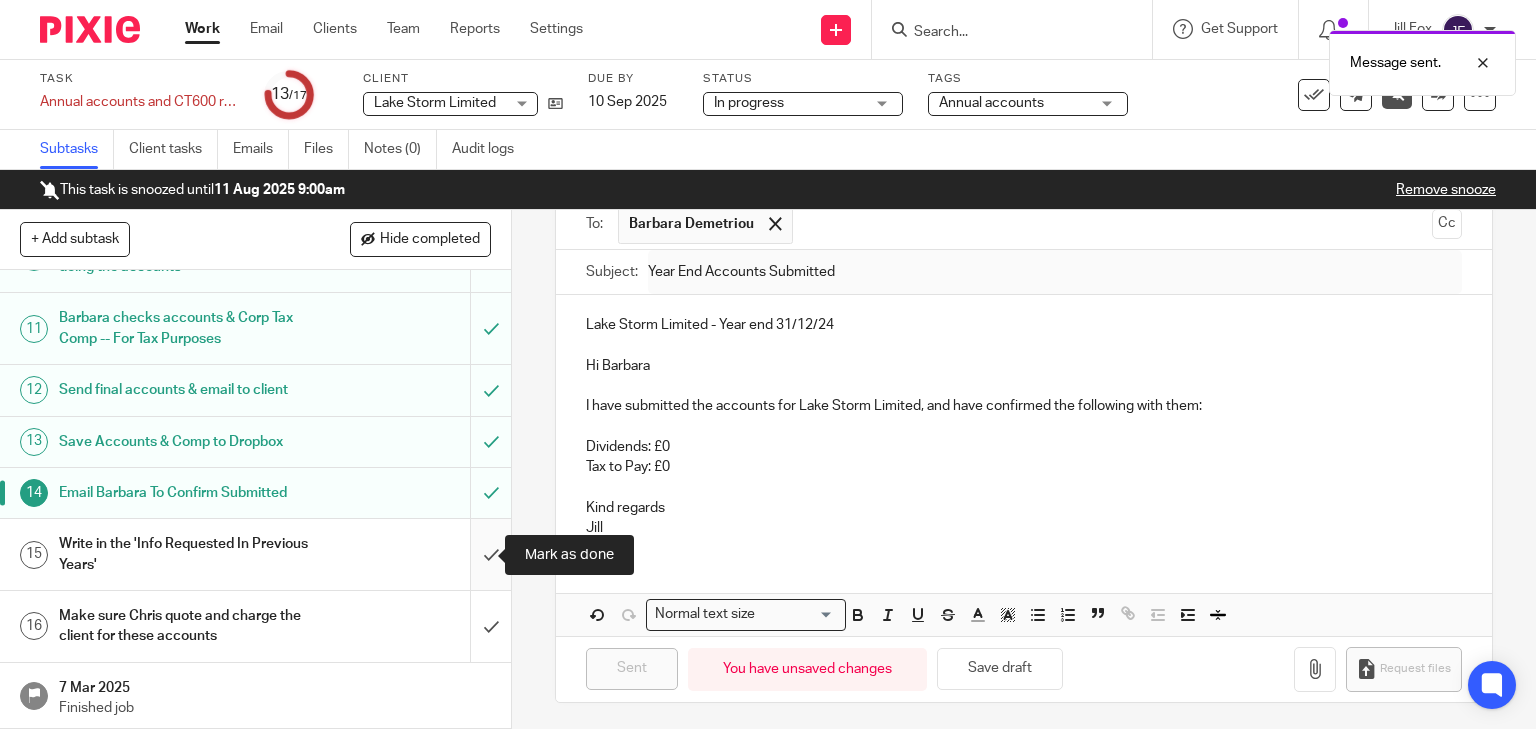 click at bounding box center [255, 554] 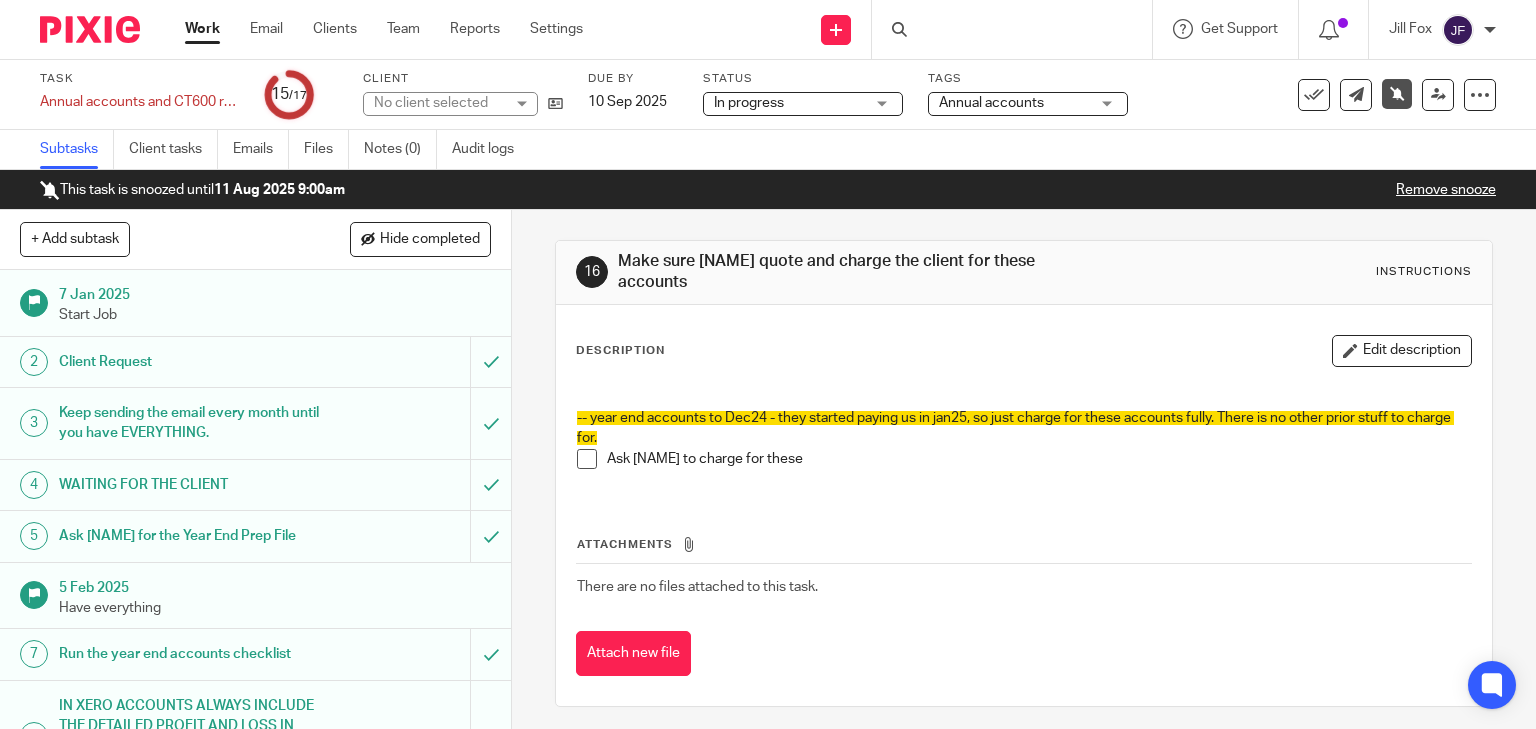 scroll, scrollTop: 0, scrollLeft: 0, axis: both 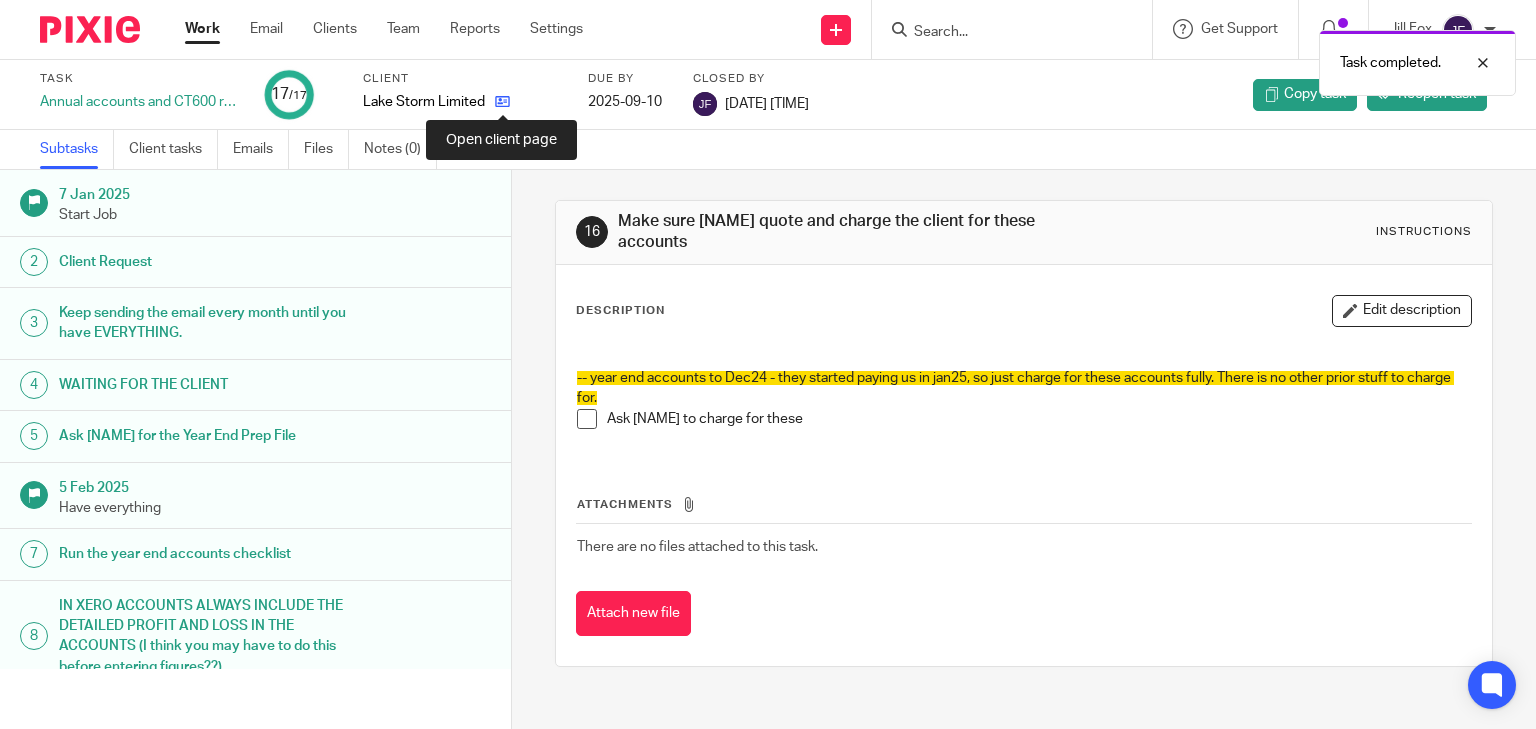 click at bounding box center (502, 101) 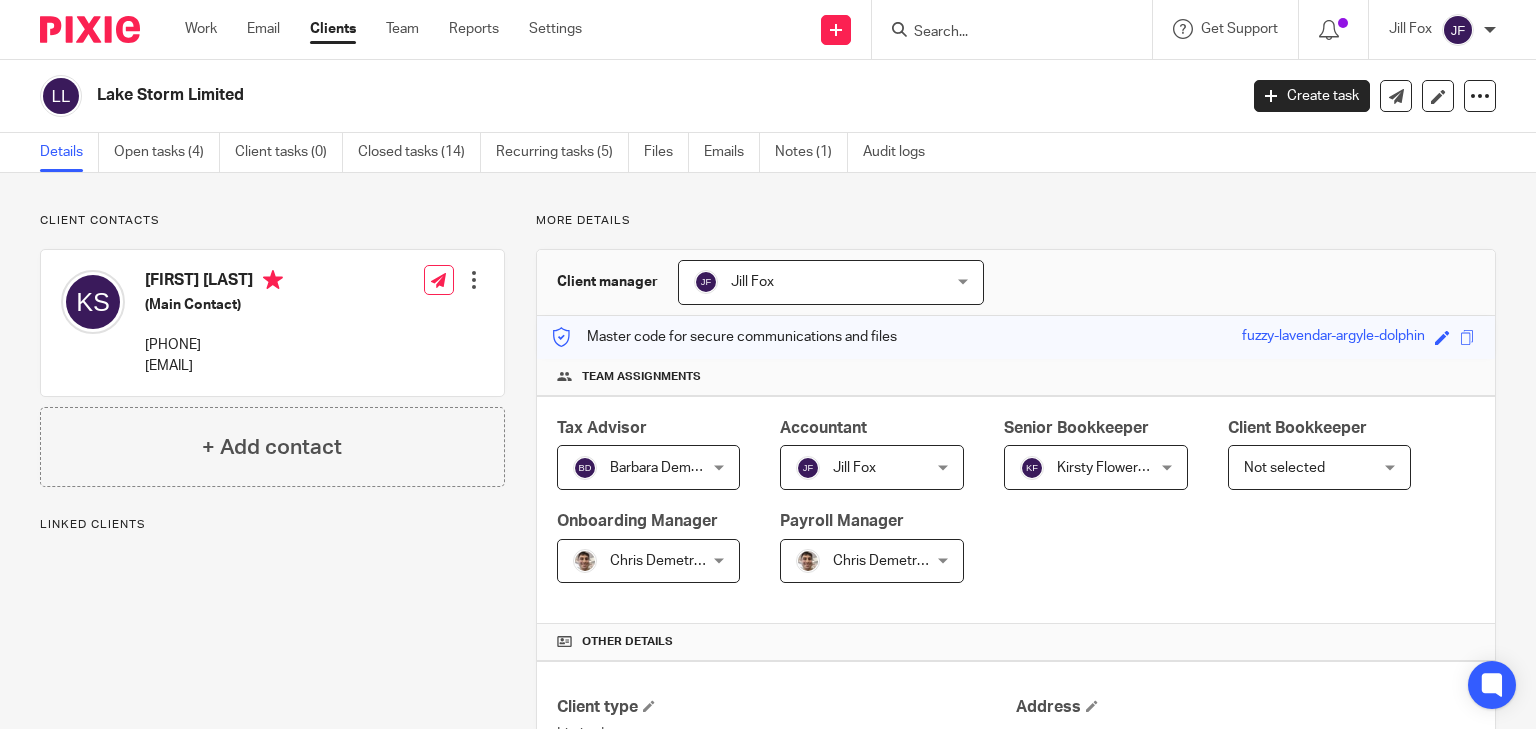 scroll, scrollTop: 0, scrollLeft: 0, axis: both 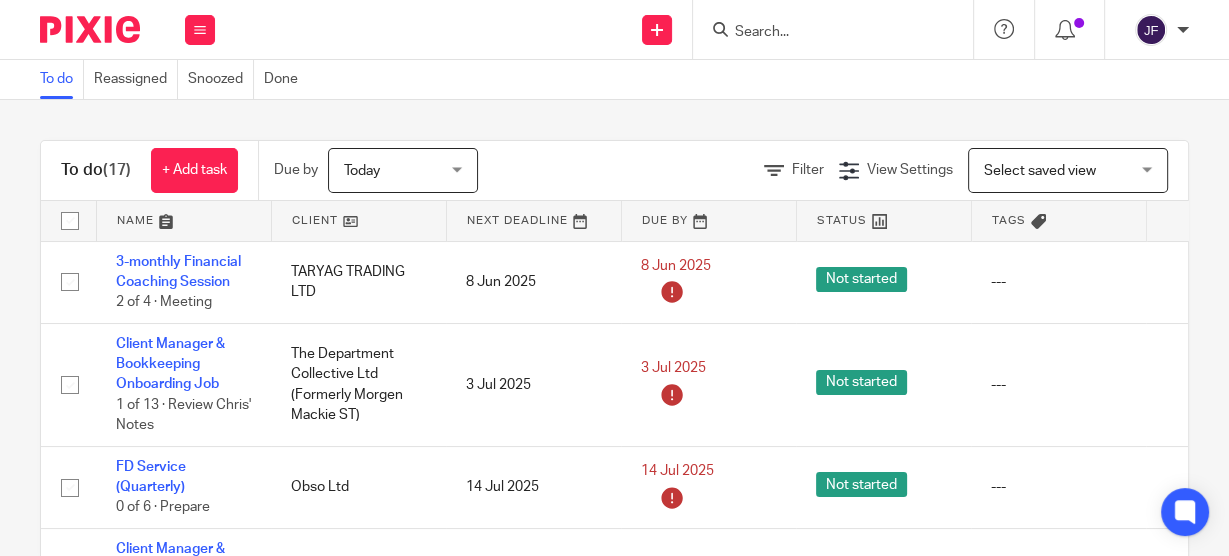 click at bounding box center (823, 33) 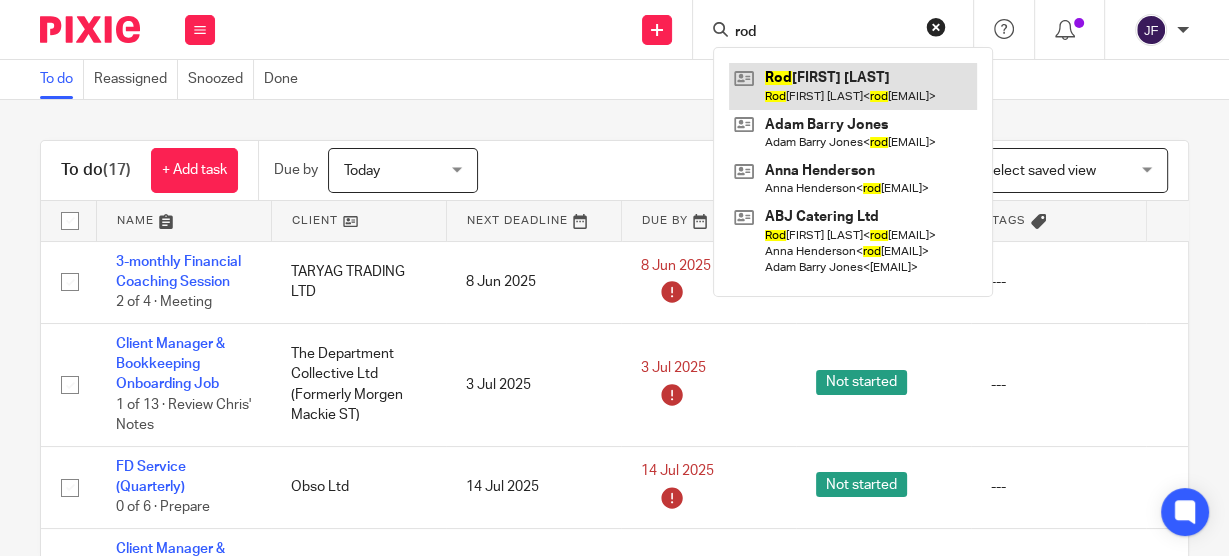 type on "rod" 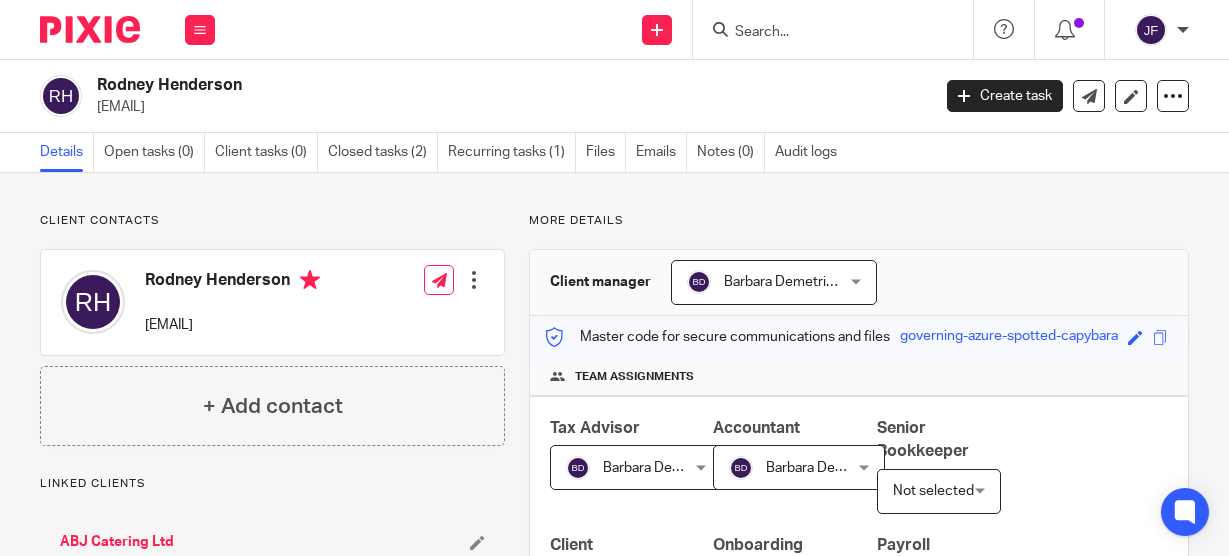 scroll, scrollTop: 0, scrollLeft: 0, axis: both 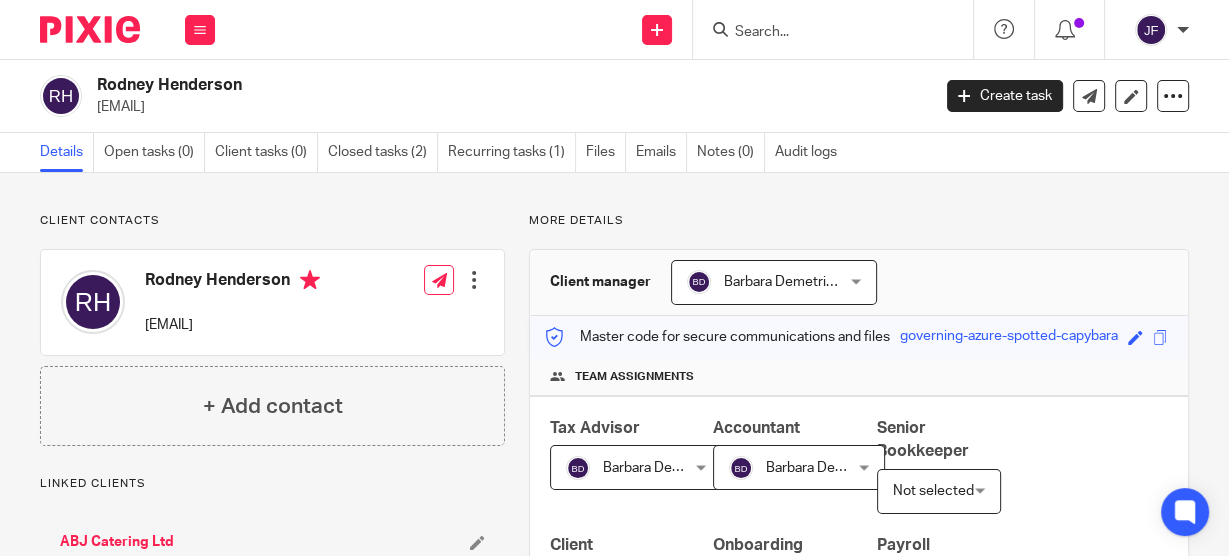click on "ABJ Catering Ltd" at bounding box center [117, 542] 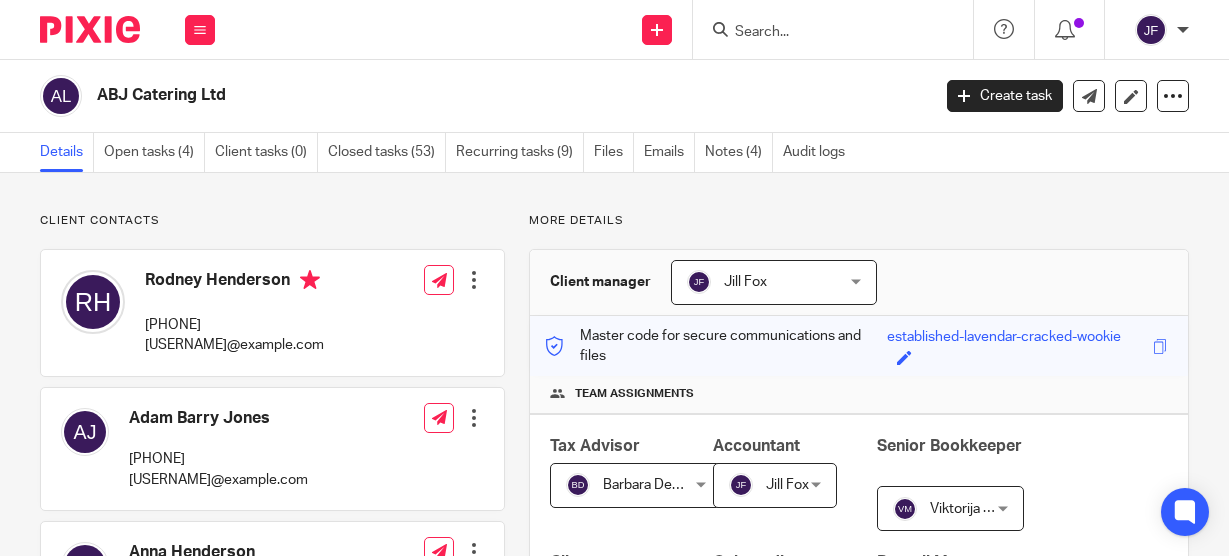 scroll, scrollTop: 0, scrollLeft: 0, axis: both 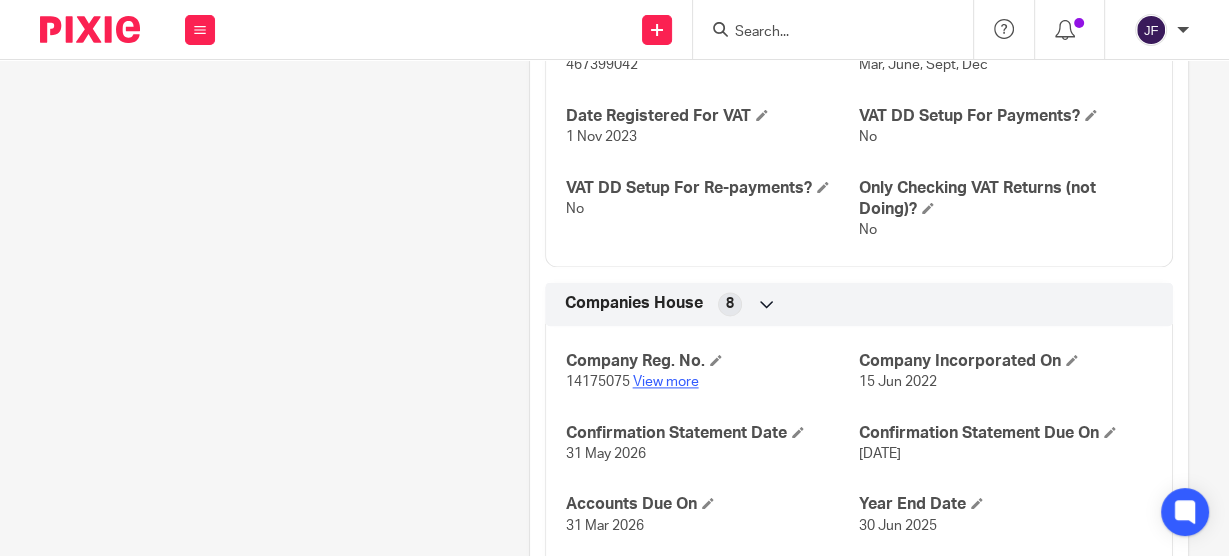 click on "View more" at bounding box center (666, 382) 